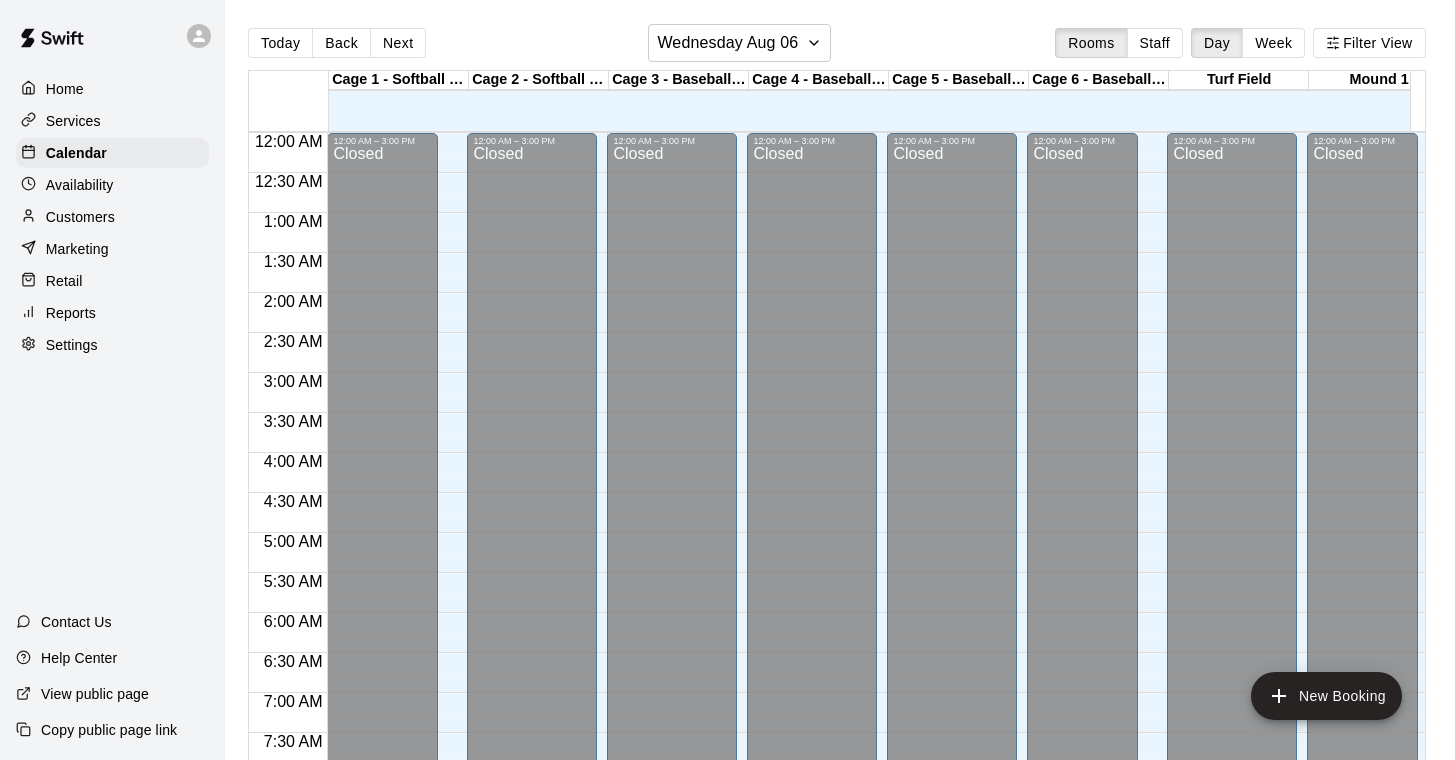 scroll, scrollTop: 0, scrollLeft: 0, axis: both 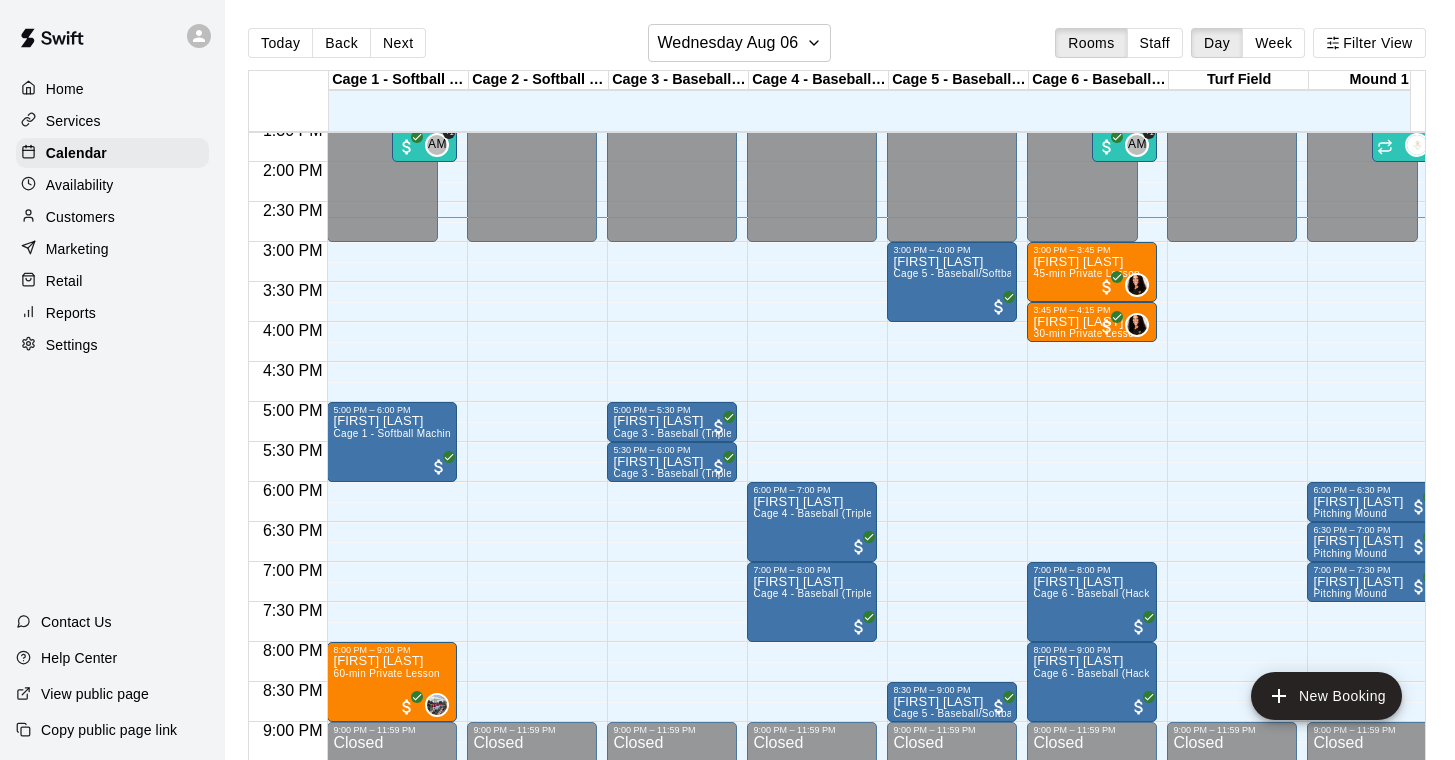click on "Customers" at bounding box center (80, 217) 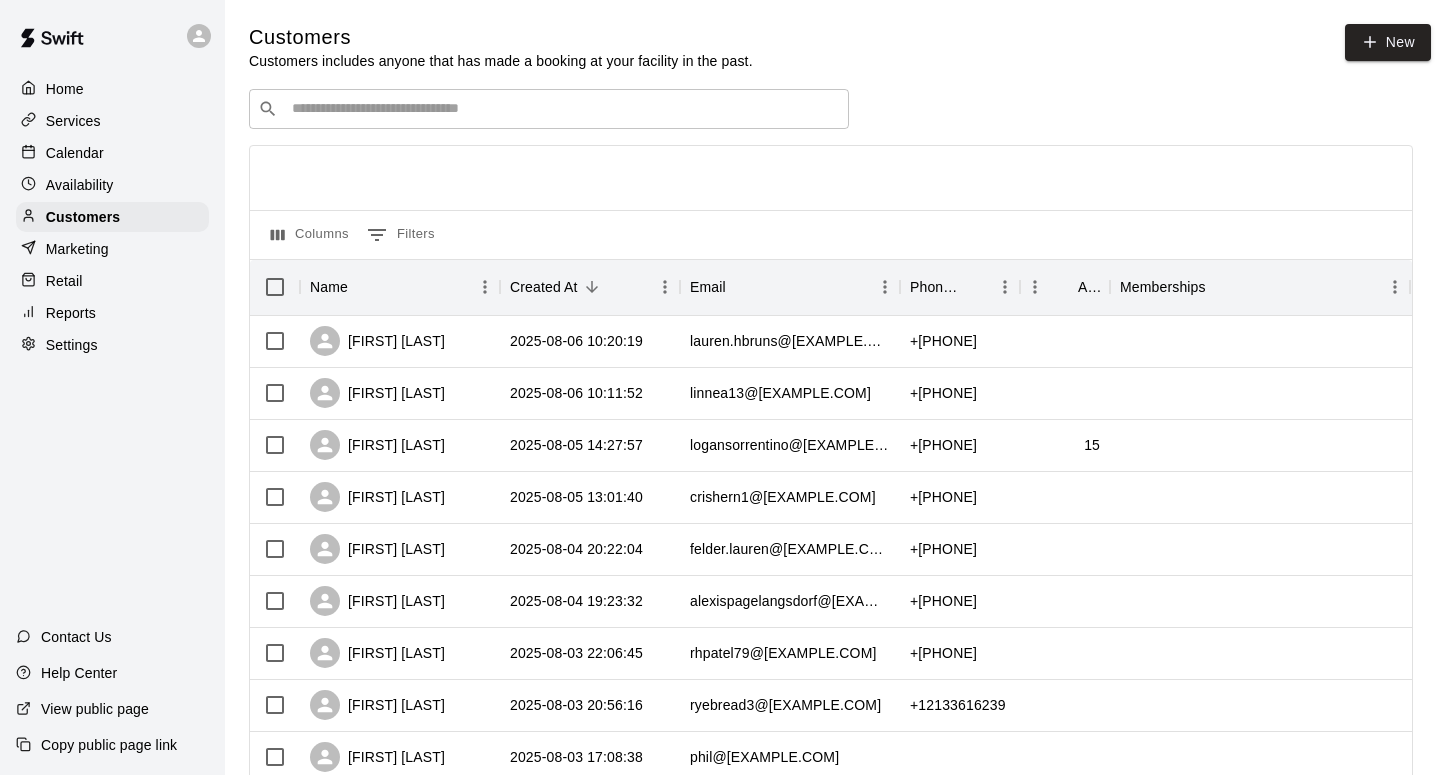 click on "​ ​" at bounding box center (549, 109) 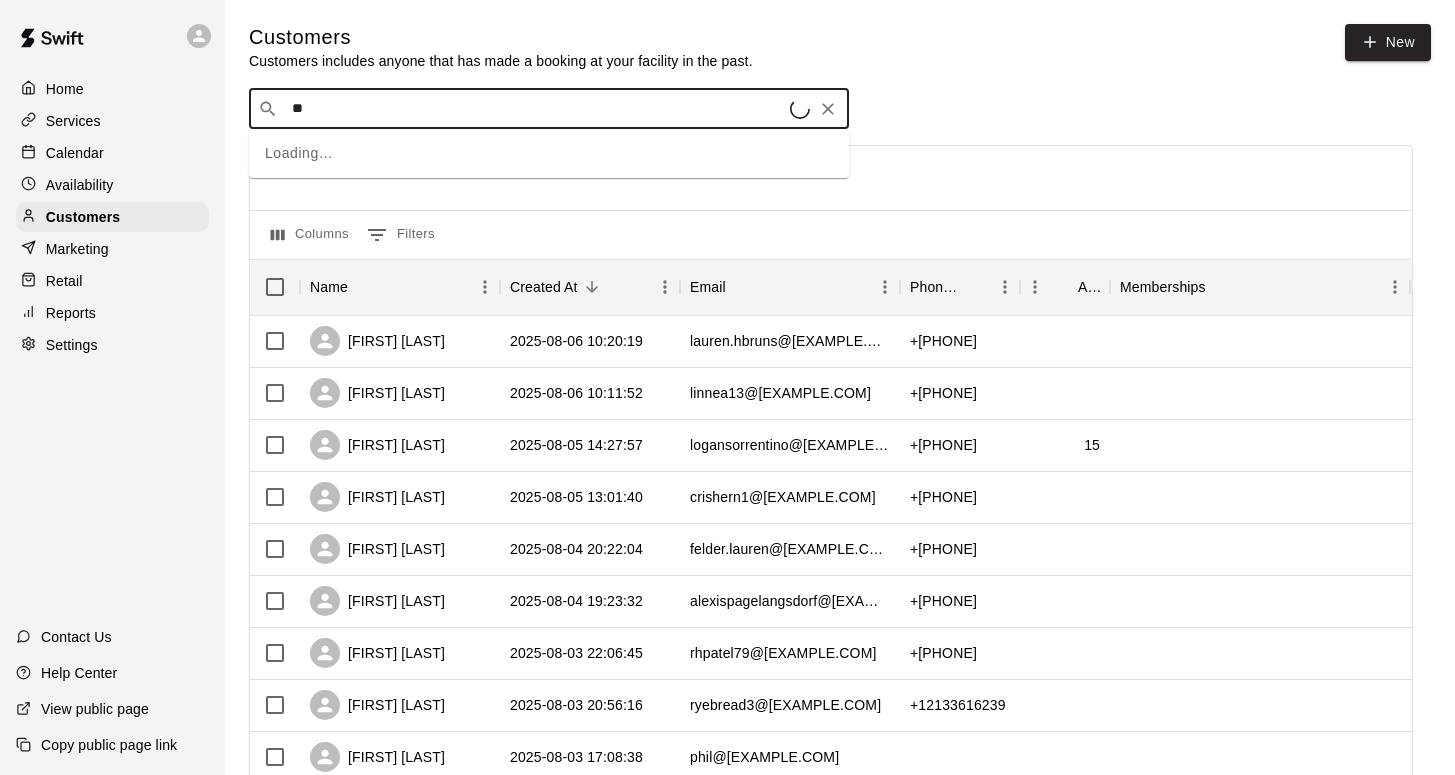 type on "*" 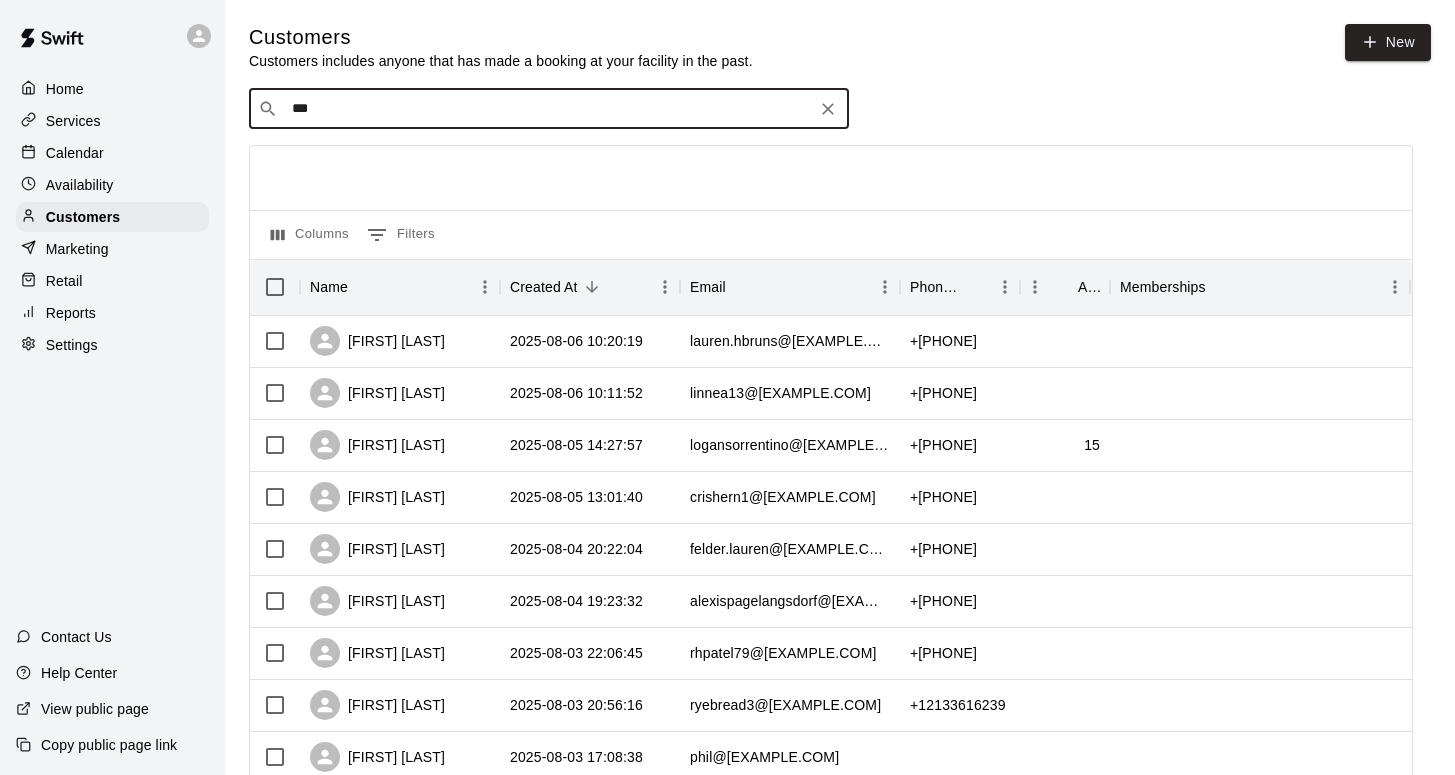 type on "****" 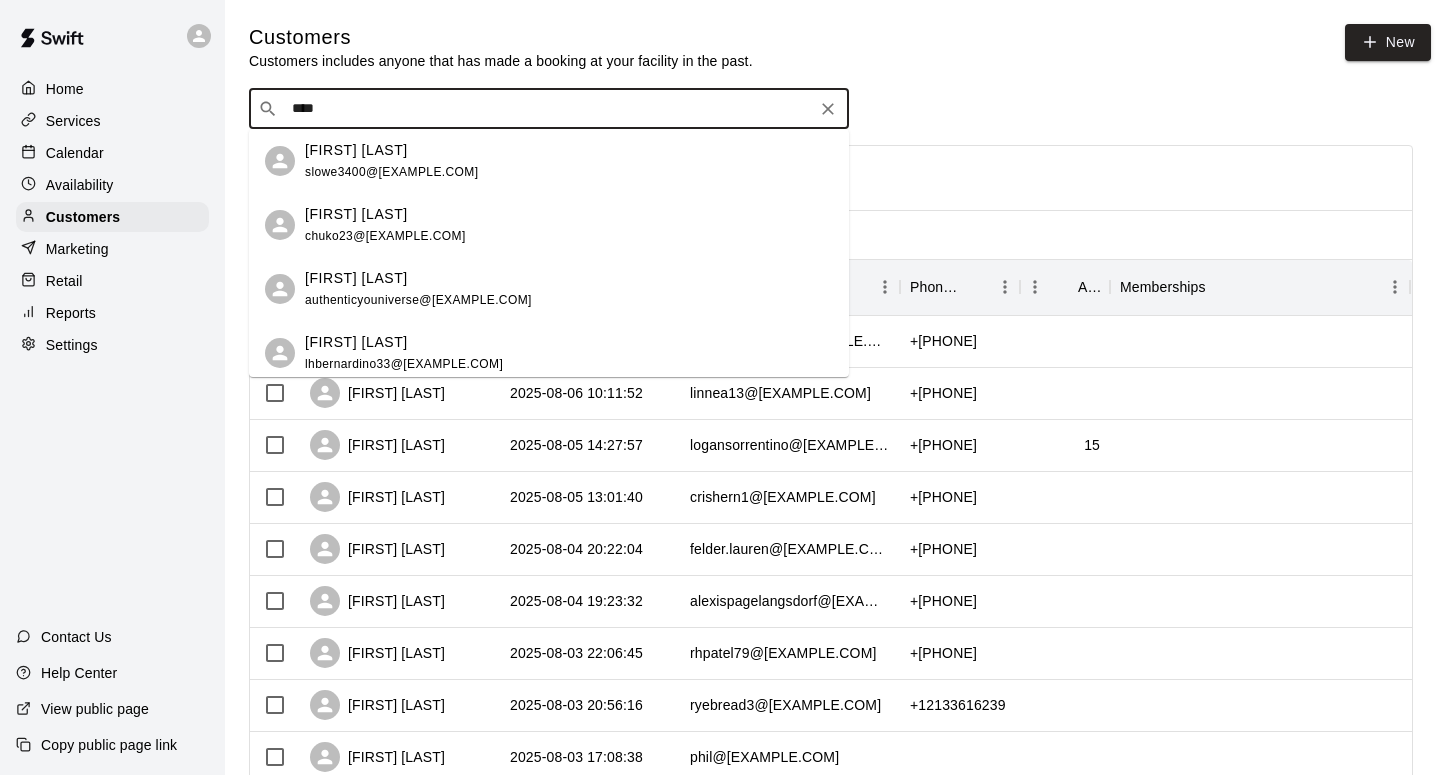 click on "[FIRST] [LAST]" at bounding box center [356, 150] 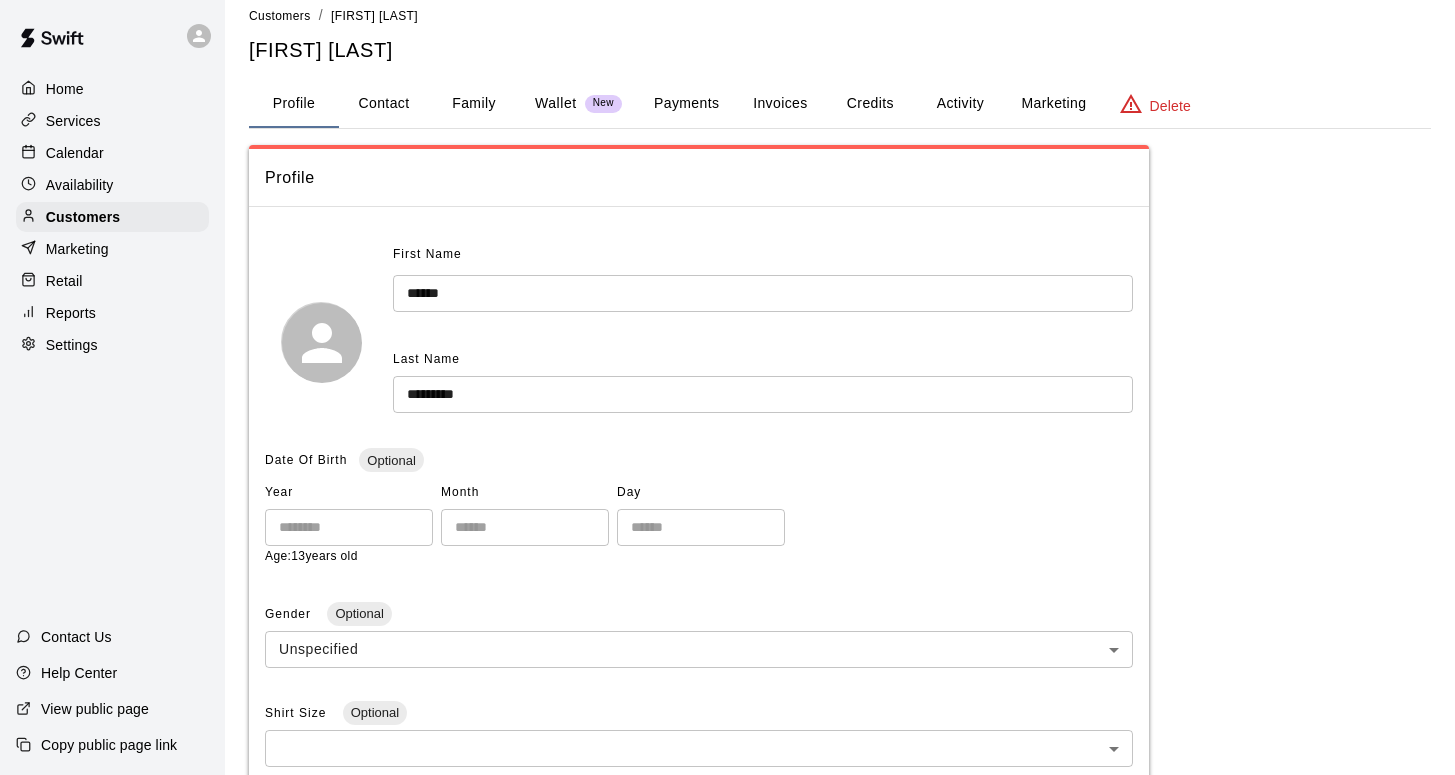 scroll, scrollTop: 3, scrollLeft: 0, axis: vertical 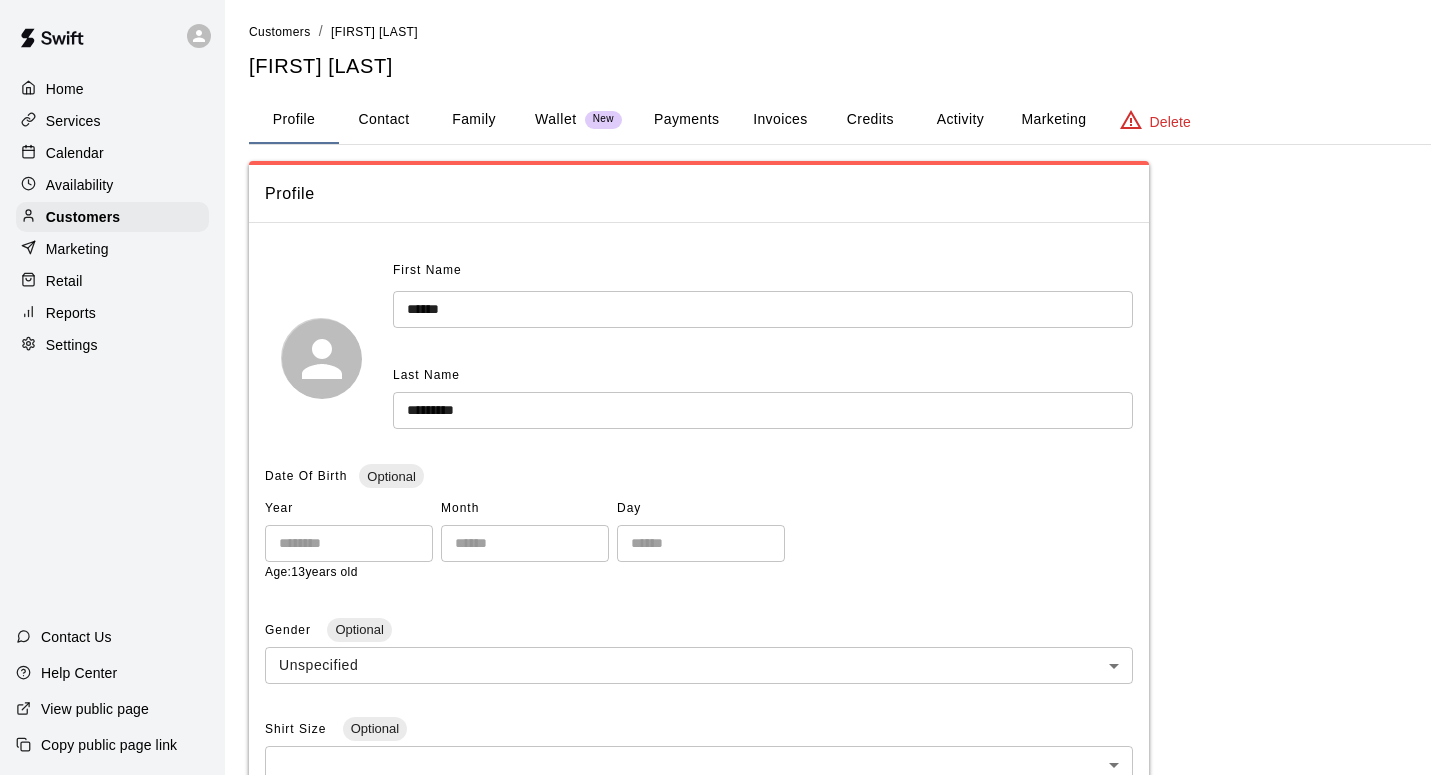 click on "Contact" at bounding box center (384, 120) 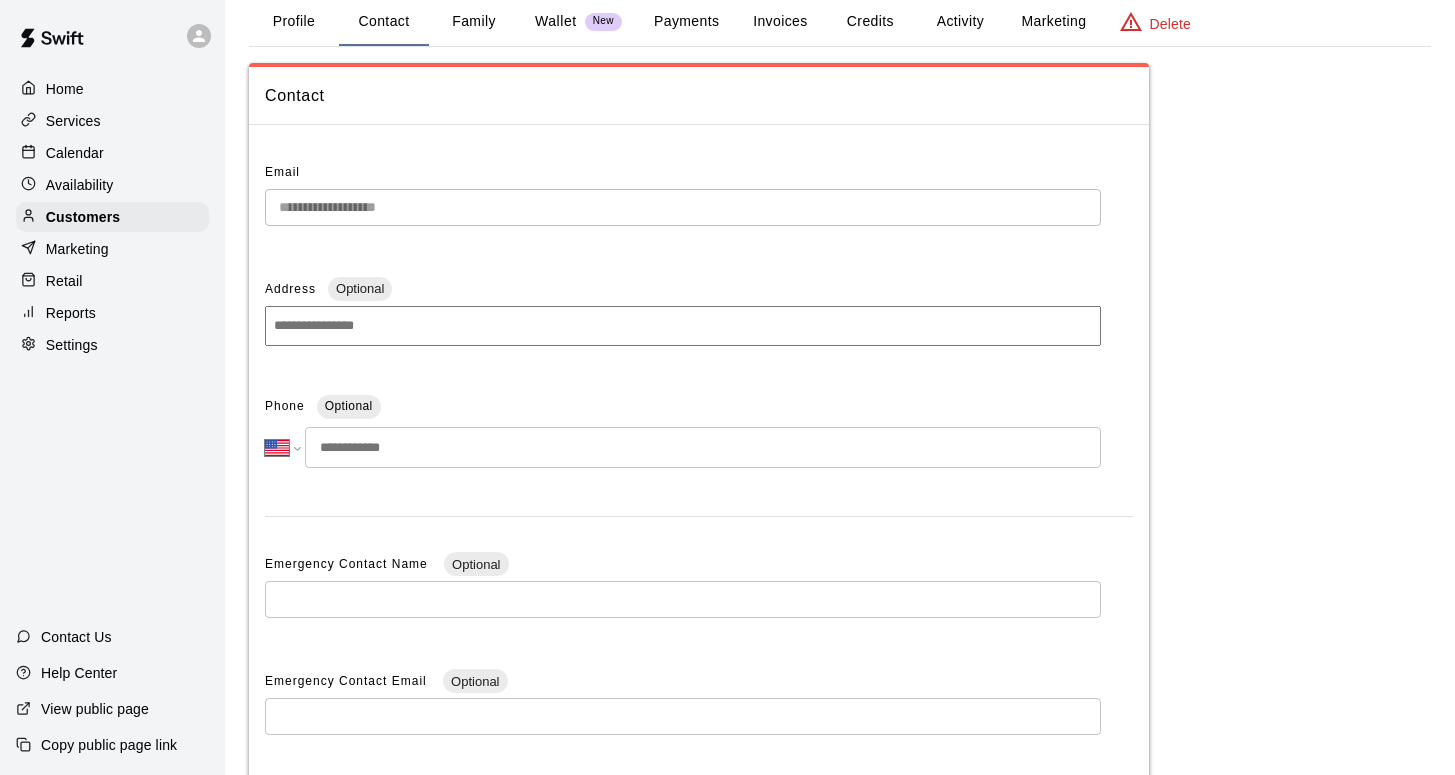 scroll, scrollTop: 0, scrollLeft: 0, axis: both 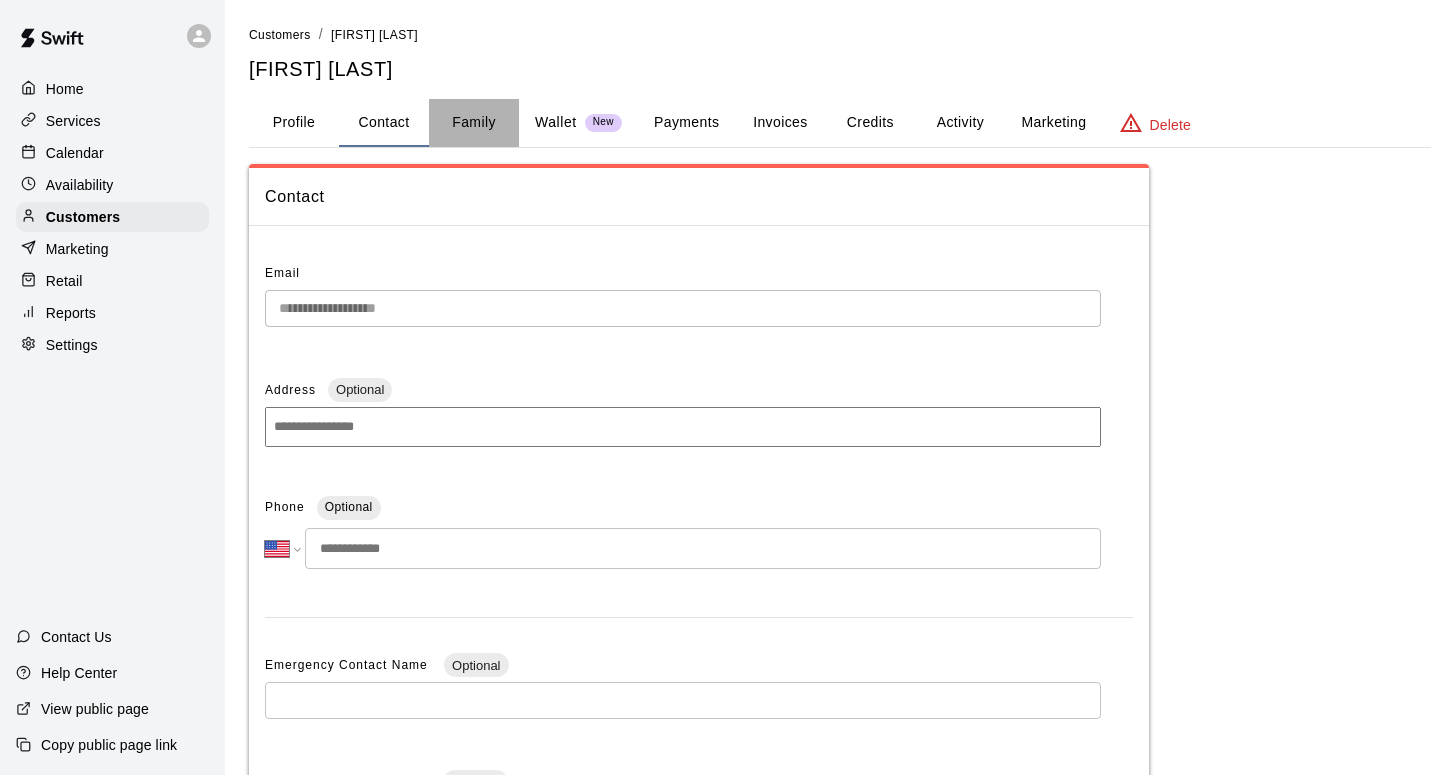 click on "Family" at bounding box center (474, 123) 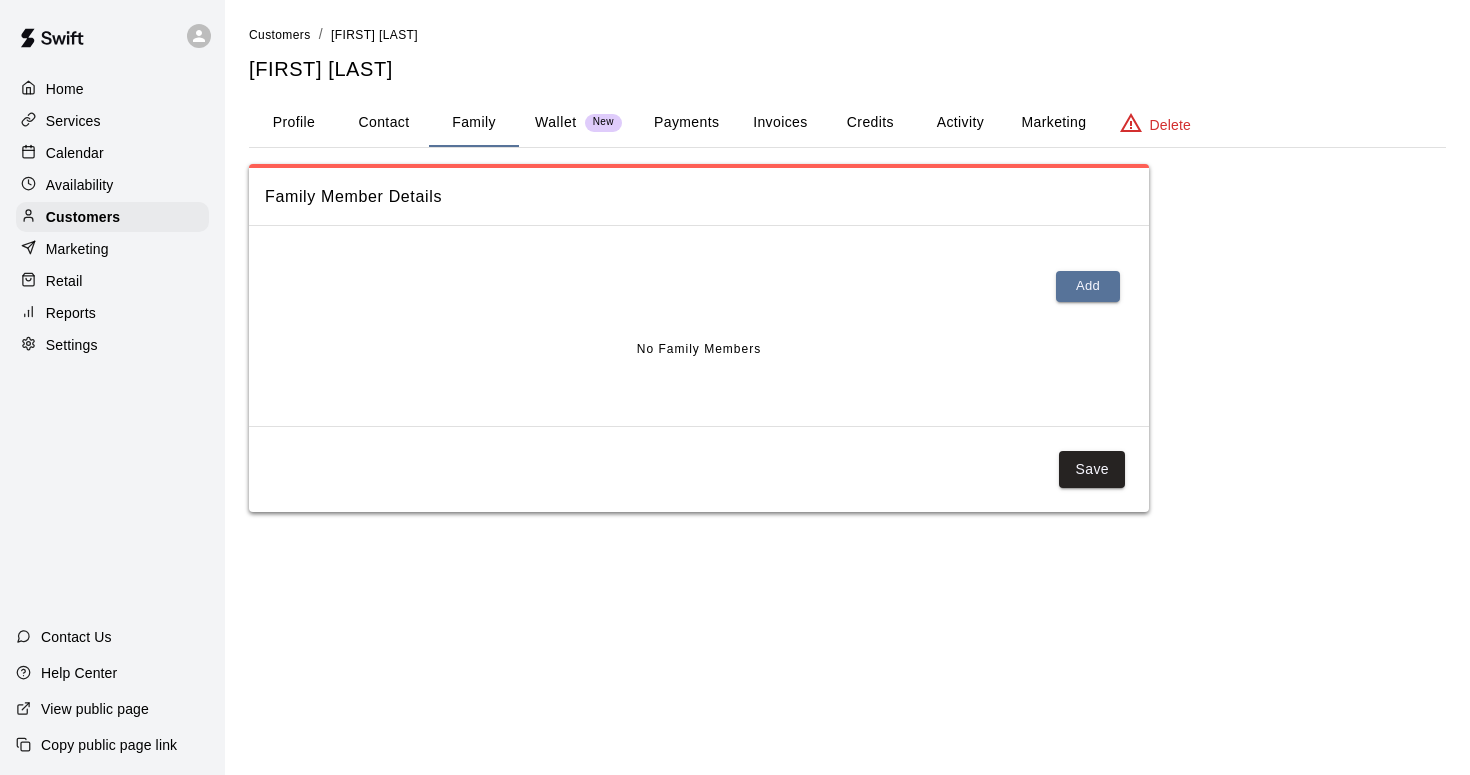 click on "Profile" at bounding box center (294, 123) 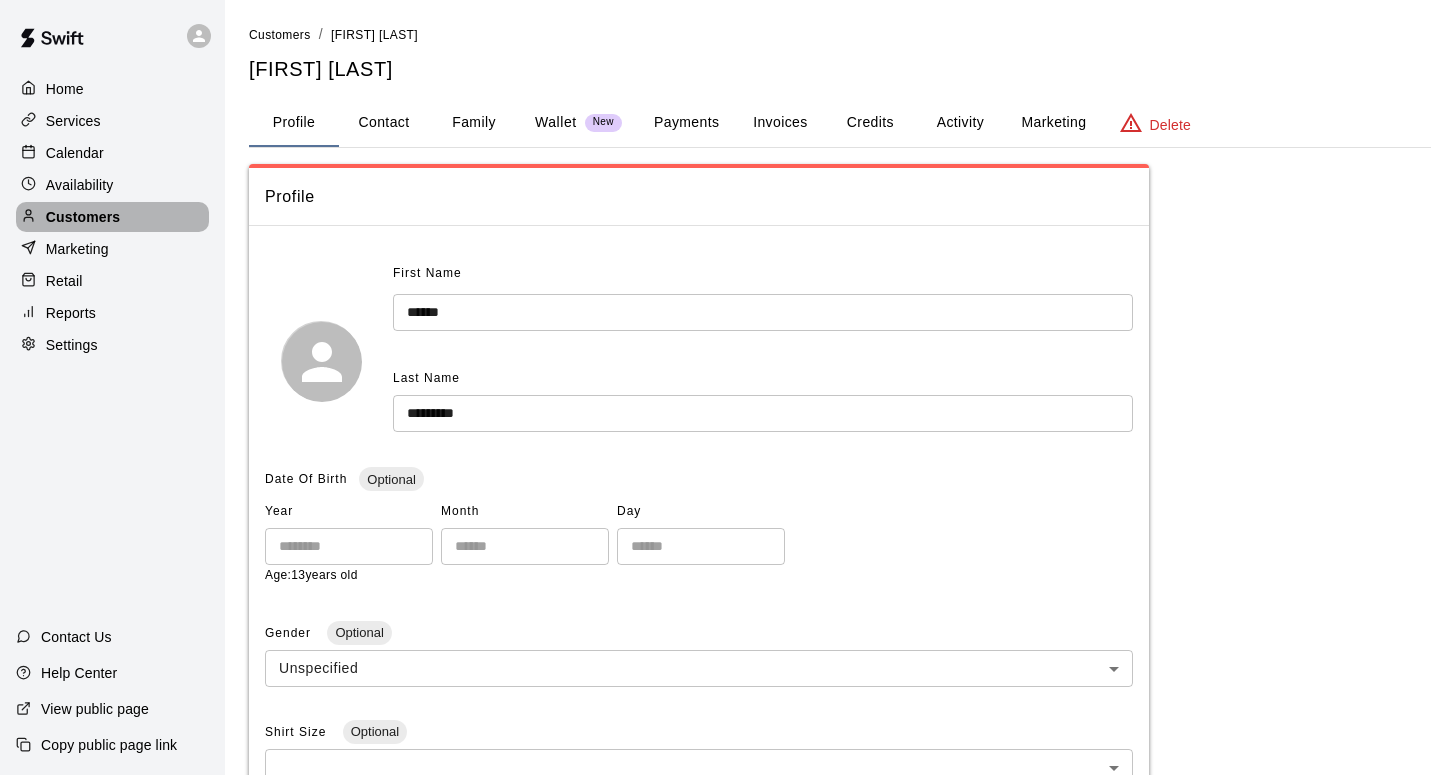 click on "Customers" at bounding box center [83, 217] 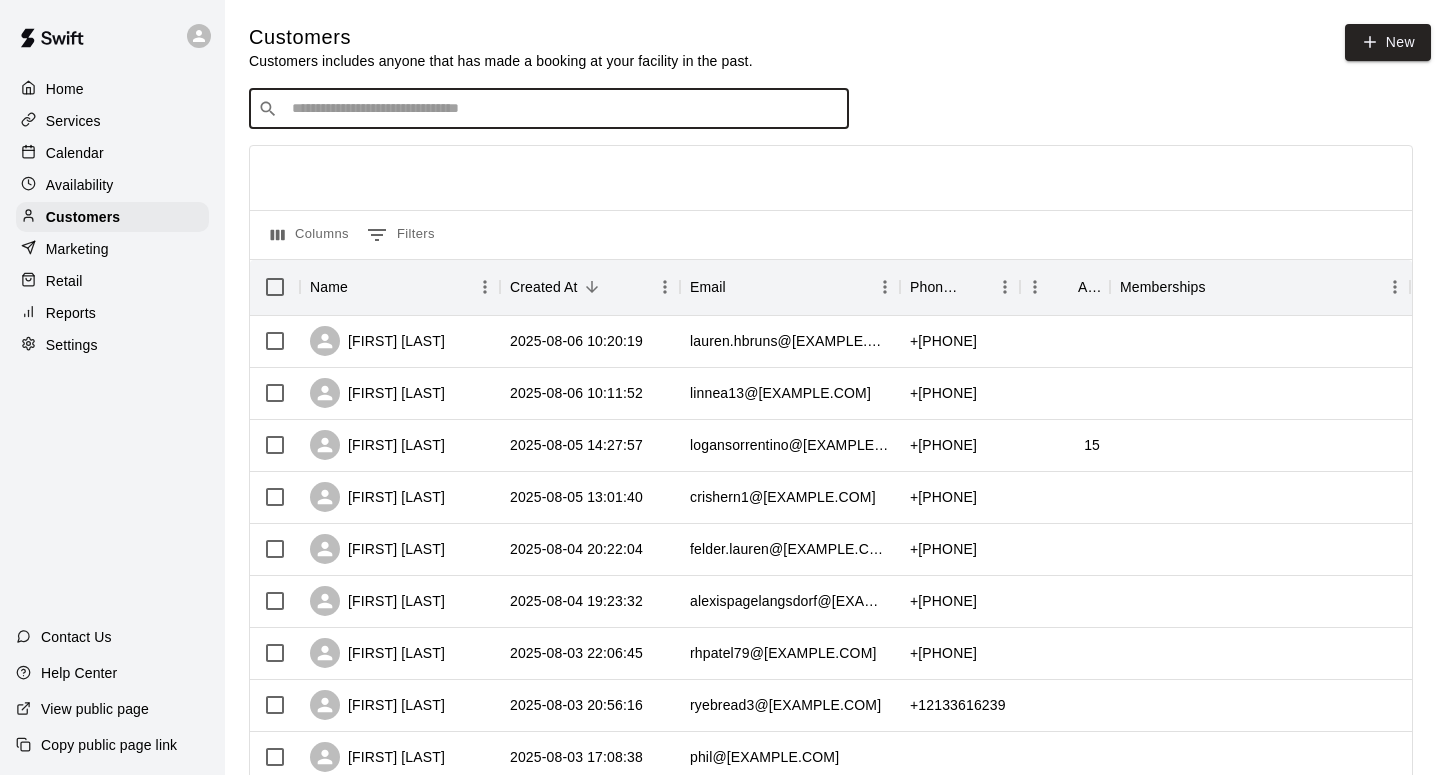 click at bounding box center [563, 109] 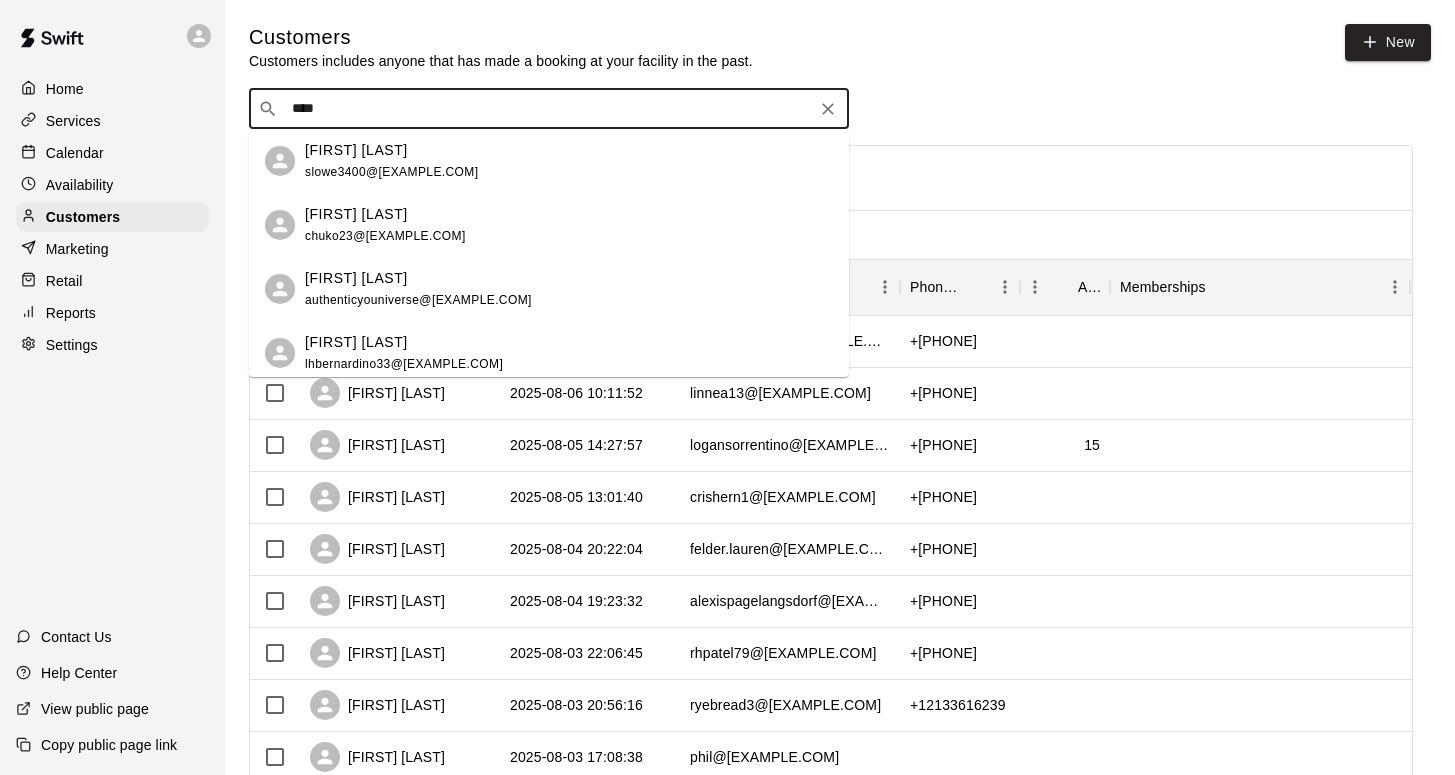 type on "*****" 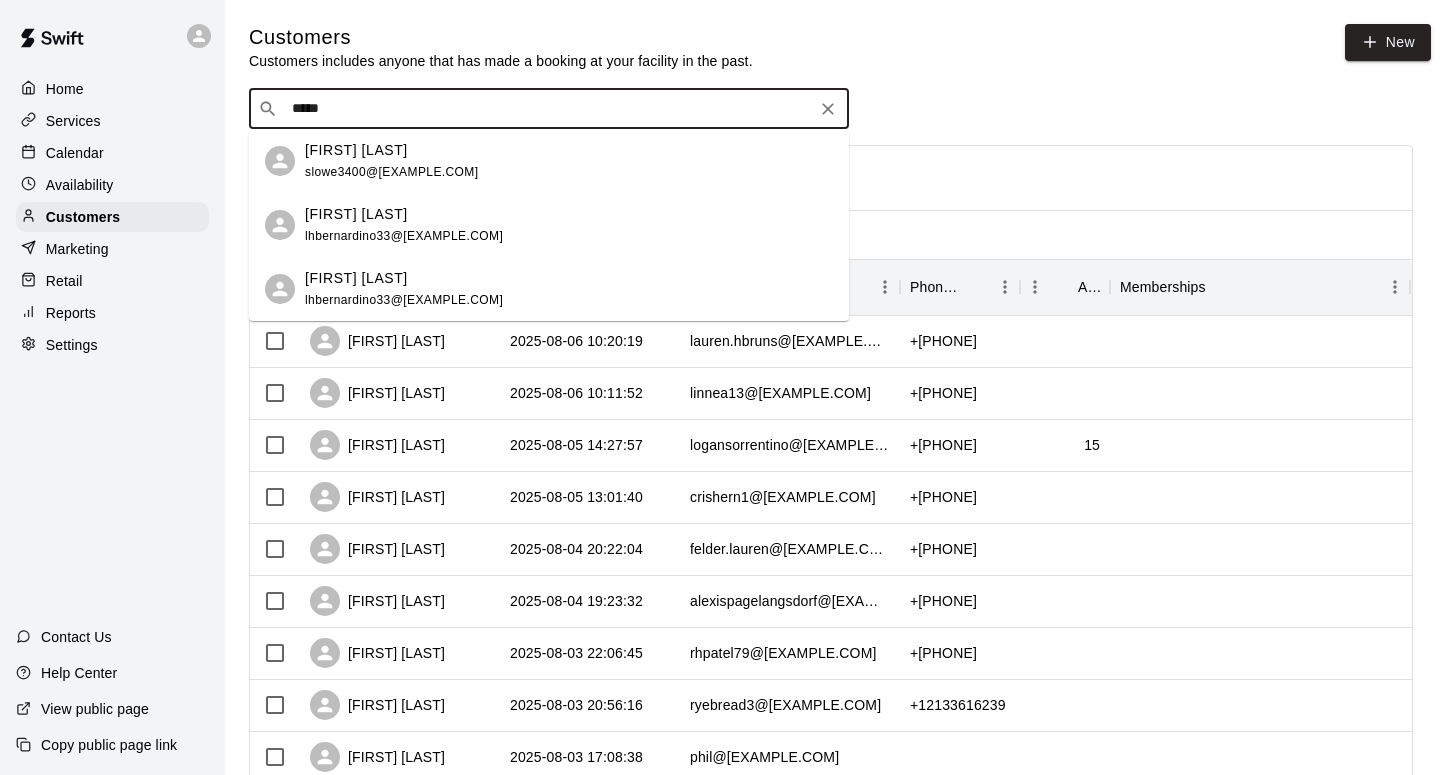 click on "[FIRST] [LAST]" at bounding box center (356, 150) 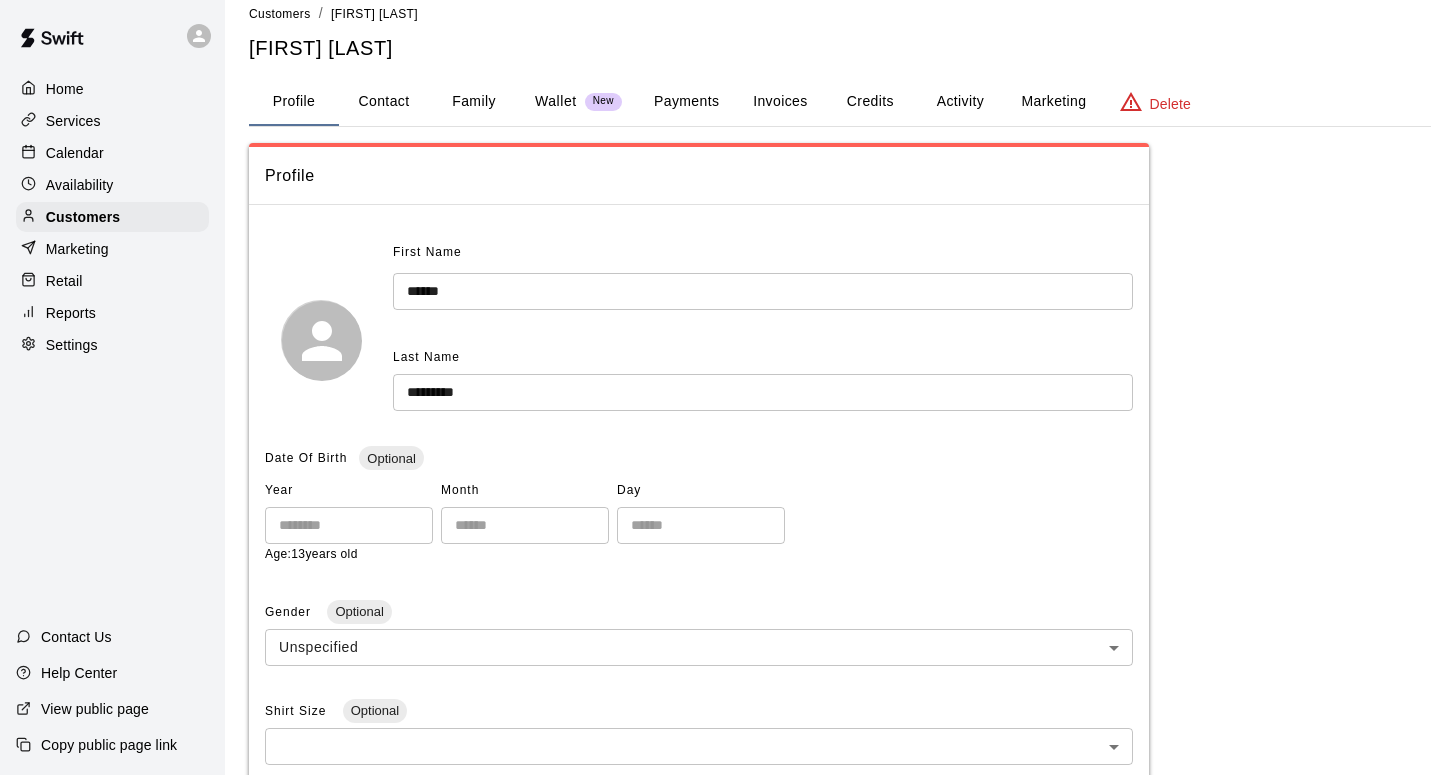 scroll, scrollTop: 4, scrollLeft: 0, axis: vertical 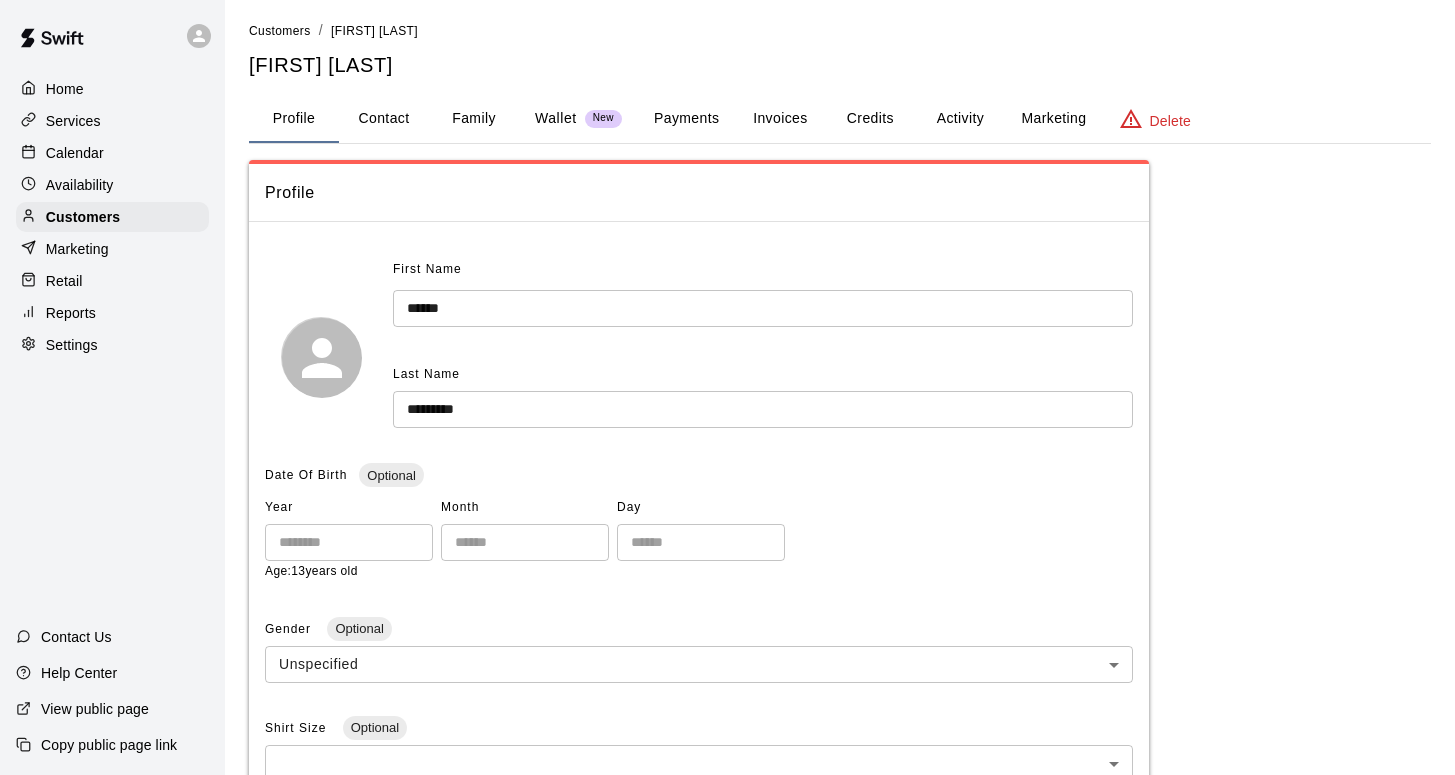 click on "Contact" at bounding box center (384, 119) 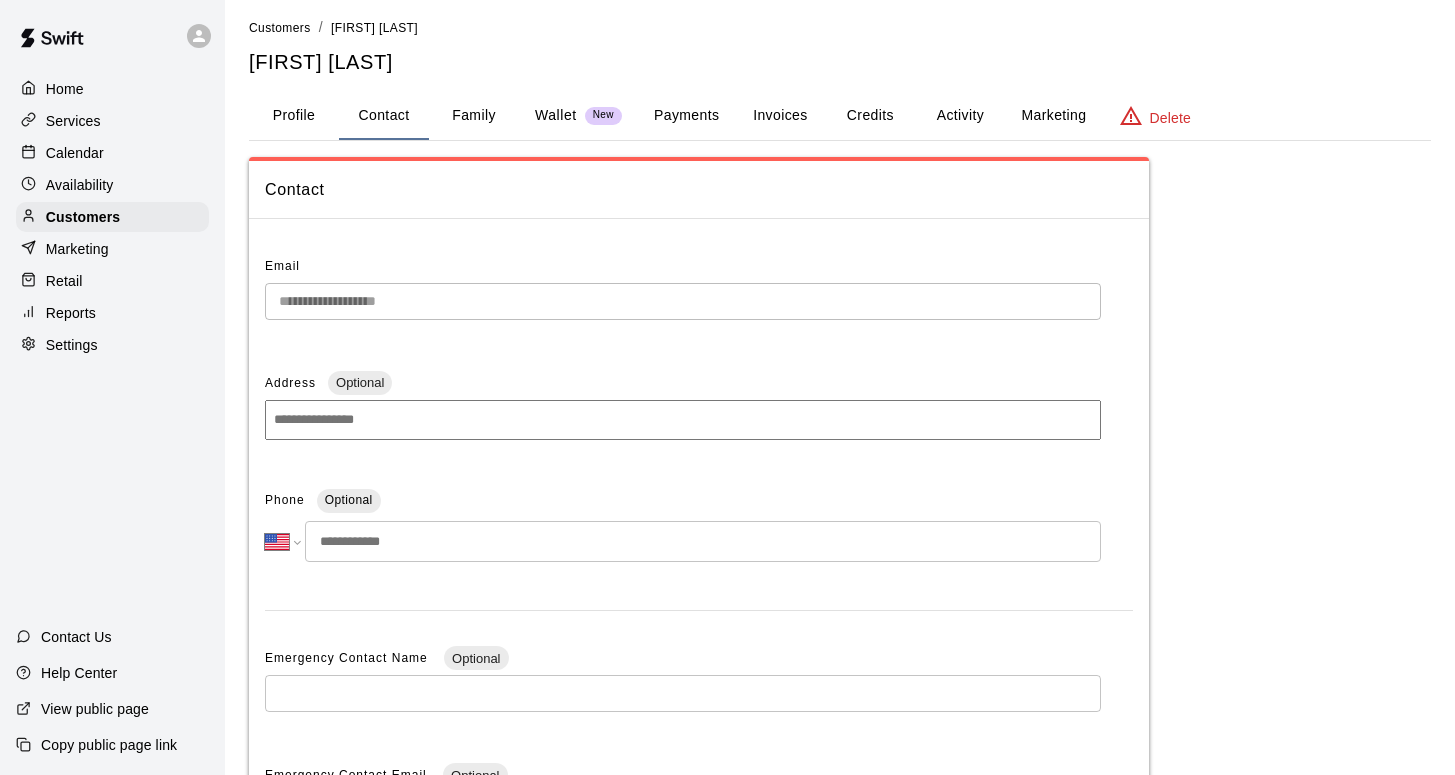 scroll, scrollTop: 8, scrollLeft: 0, axis: vertical 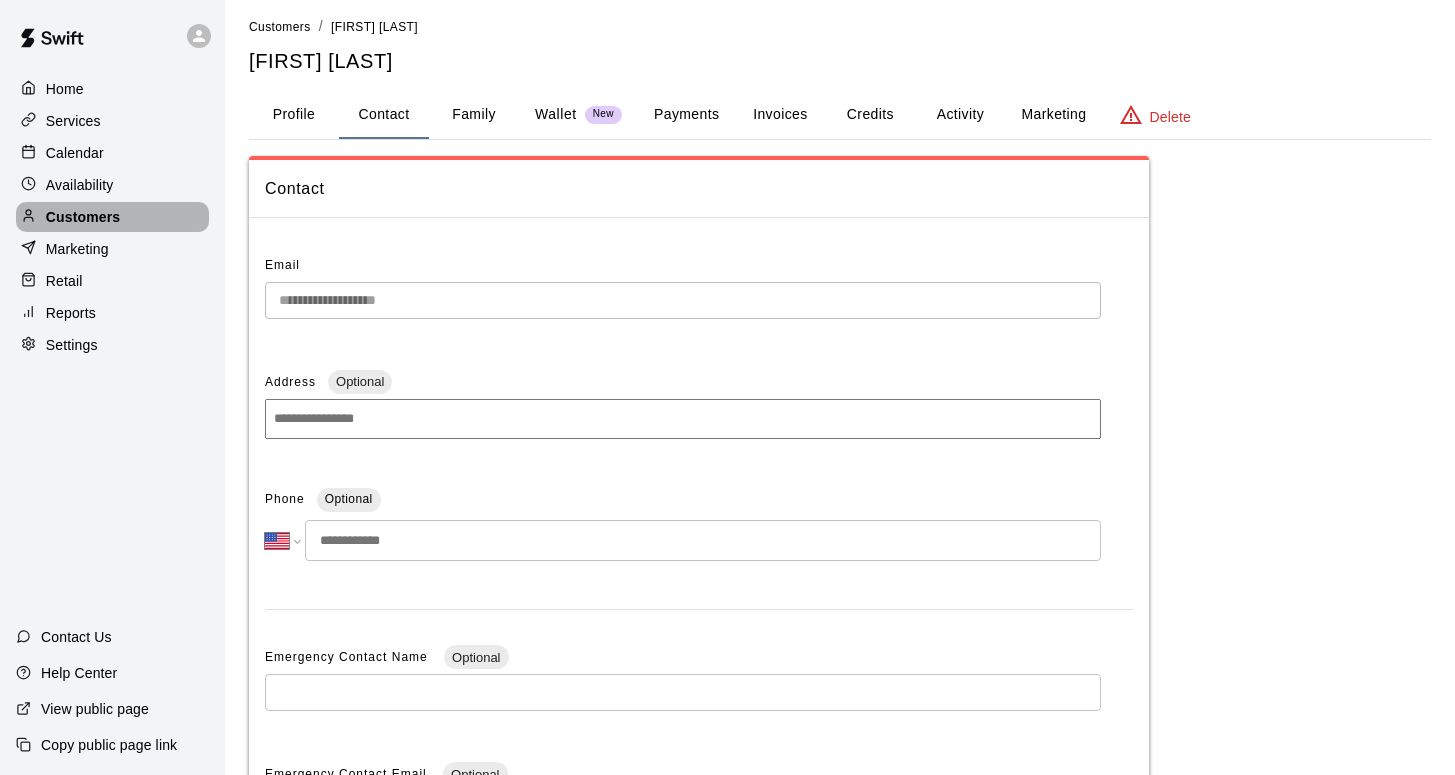 click on "Customers" at bounding box center [83, 217] 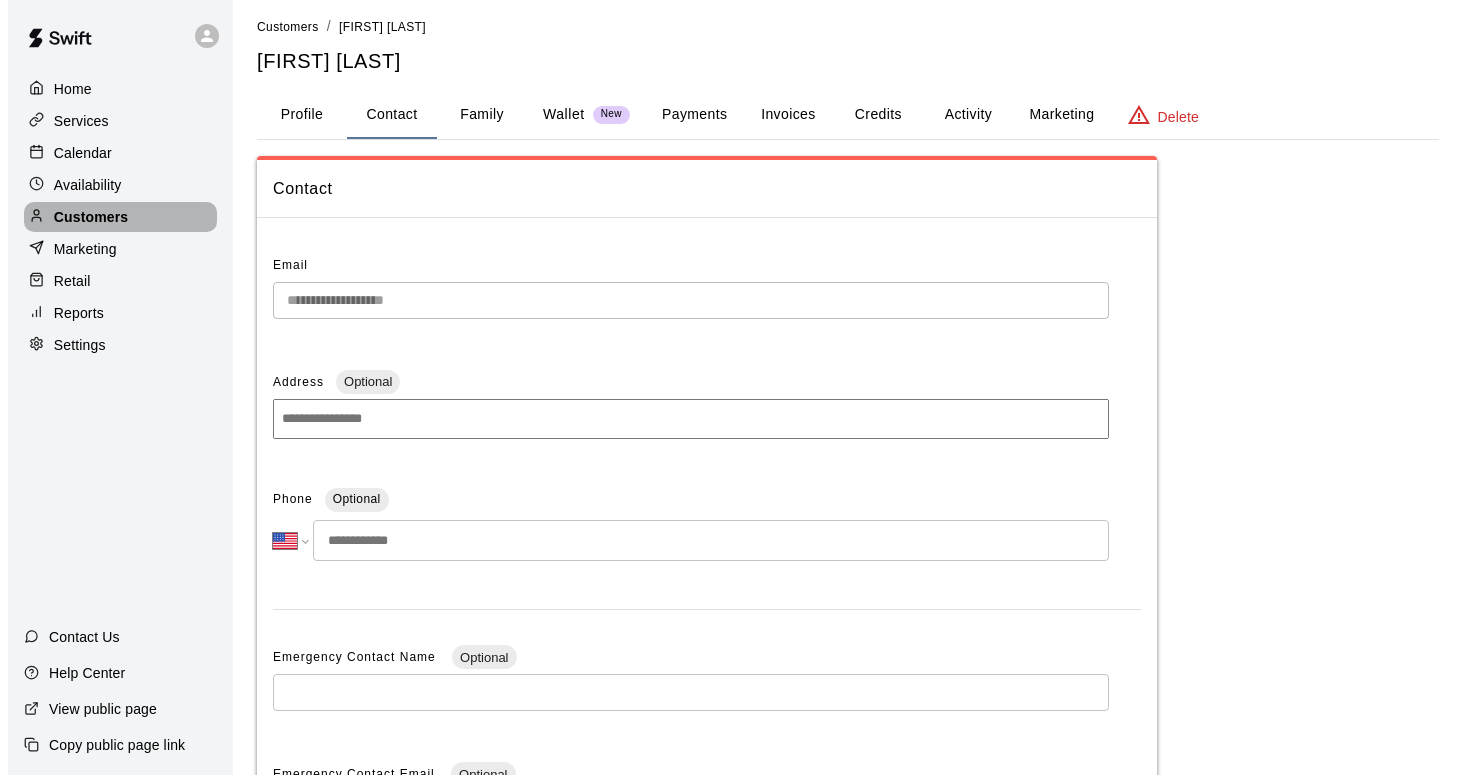 scroll, scrollTop: 0, scrollLeft: 0, axis: both 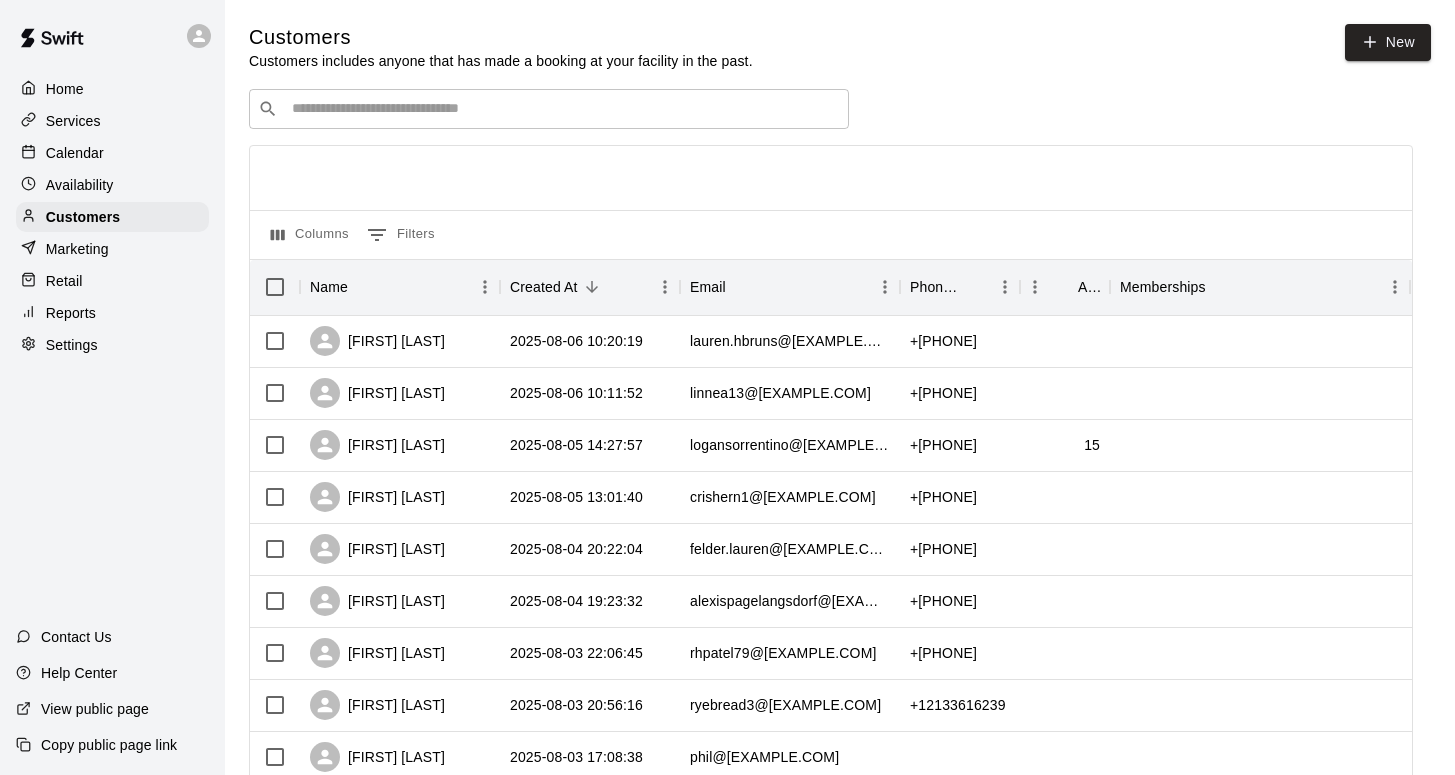 click on "​ ​" at bounding box center [549, 109] 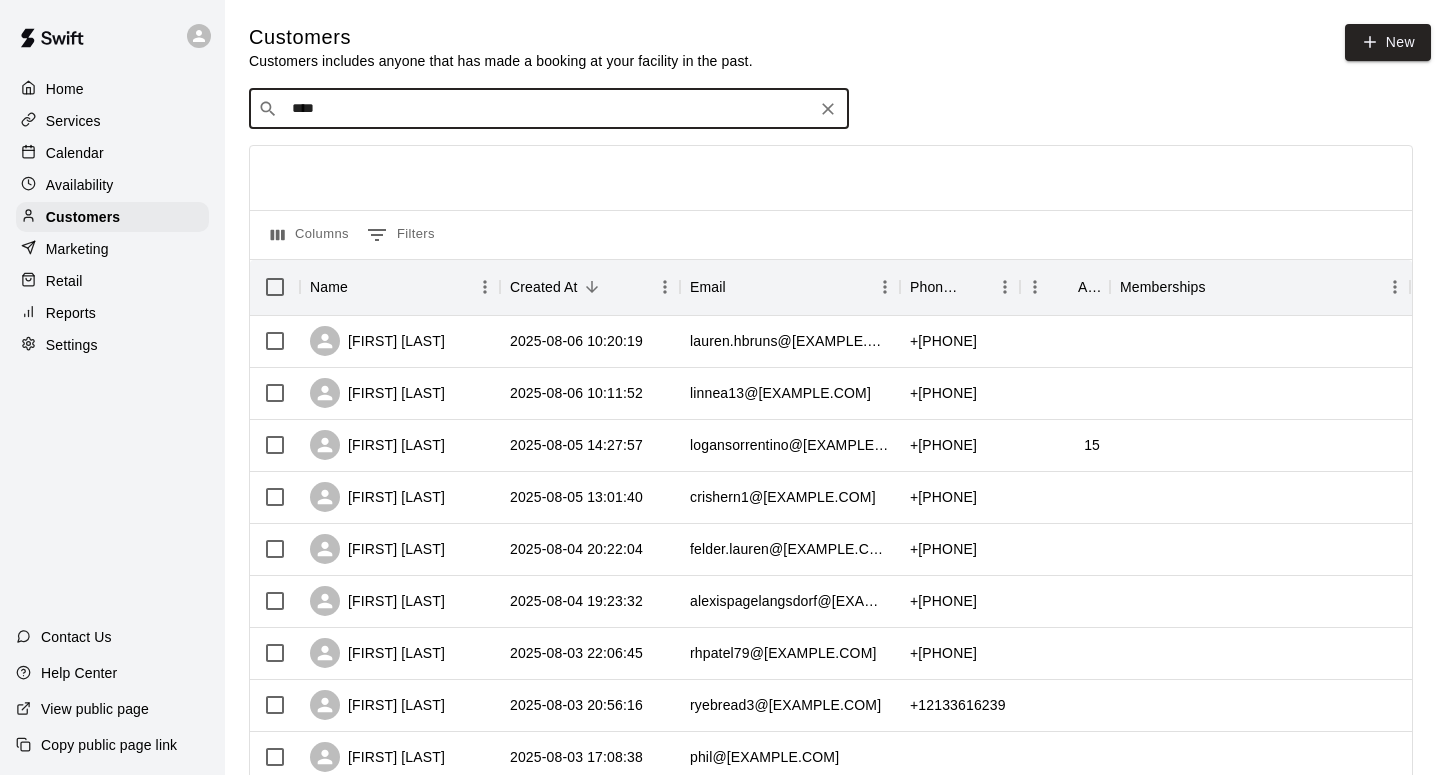 type on "*****" 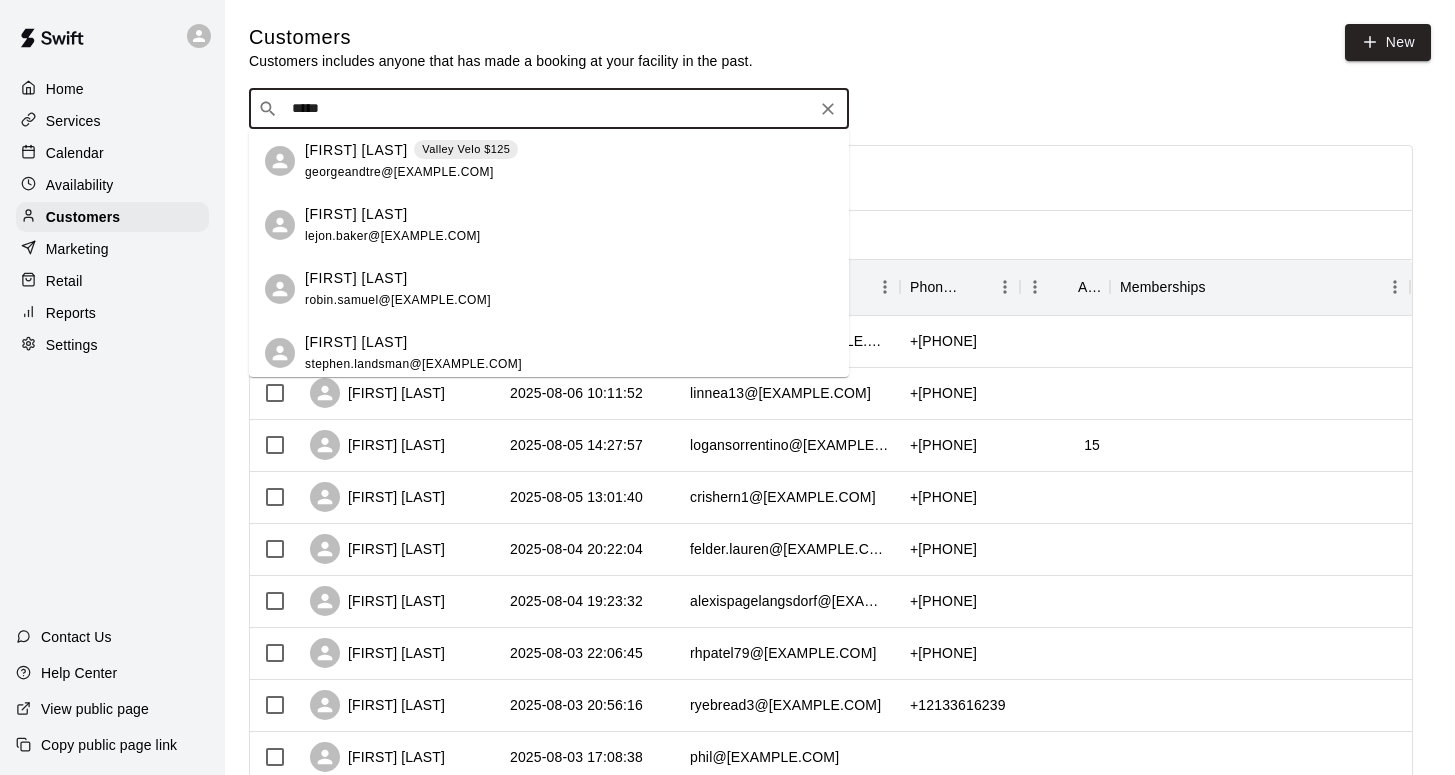 click on "[FIRST]  [LAST]" at bounding box center [356, 150] 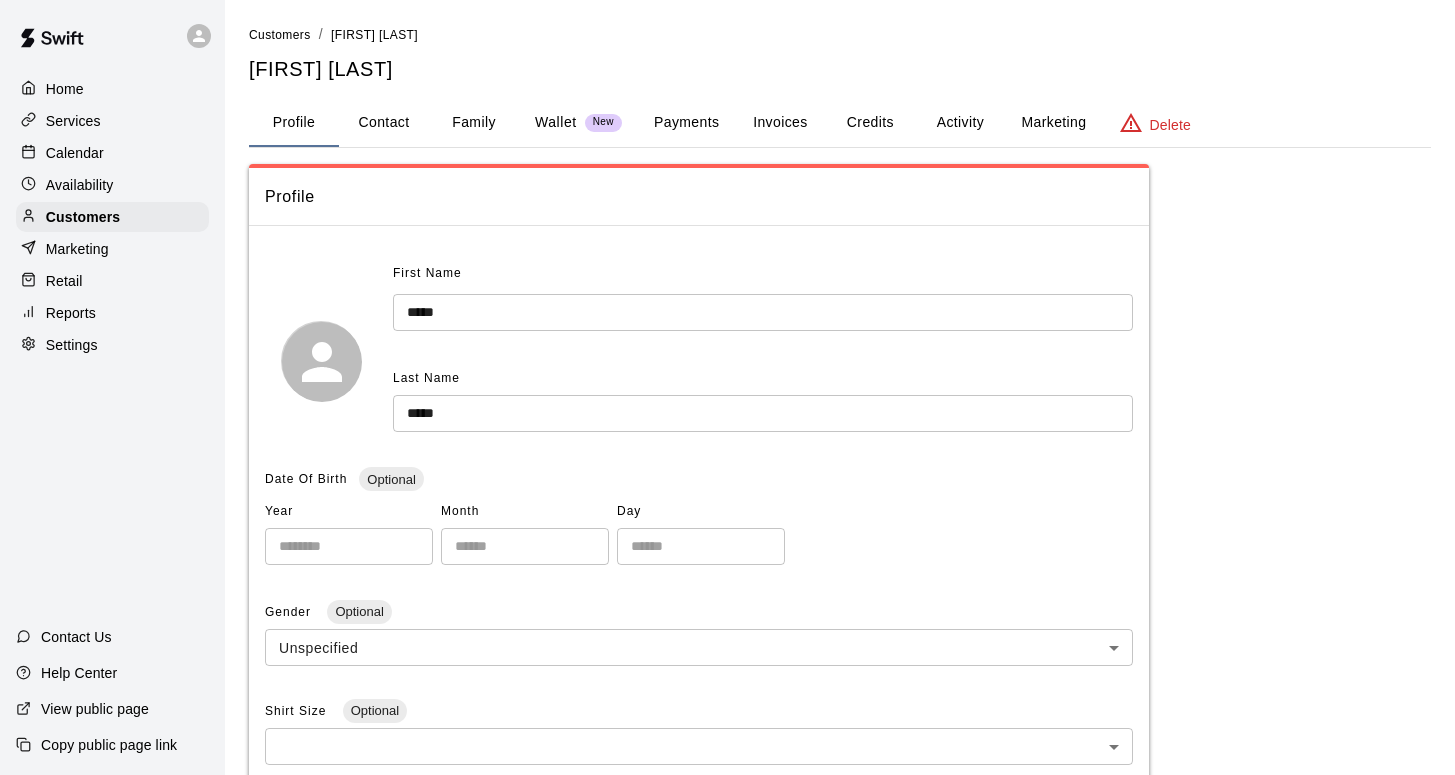 click on "Activity" at bounding box center [960, 123] 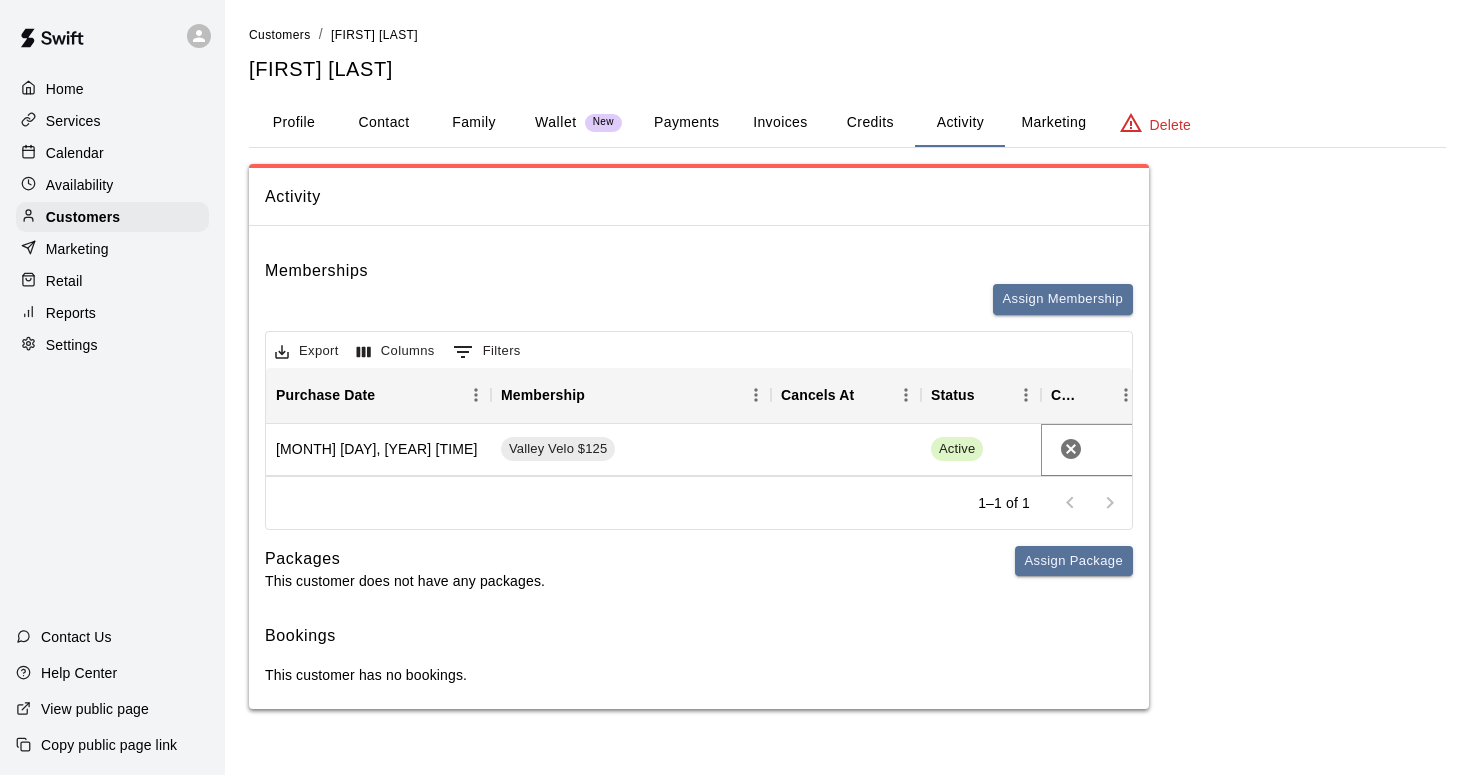 click 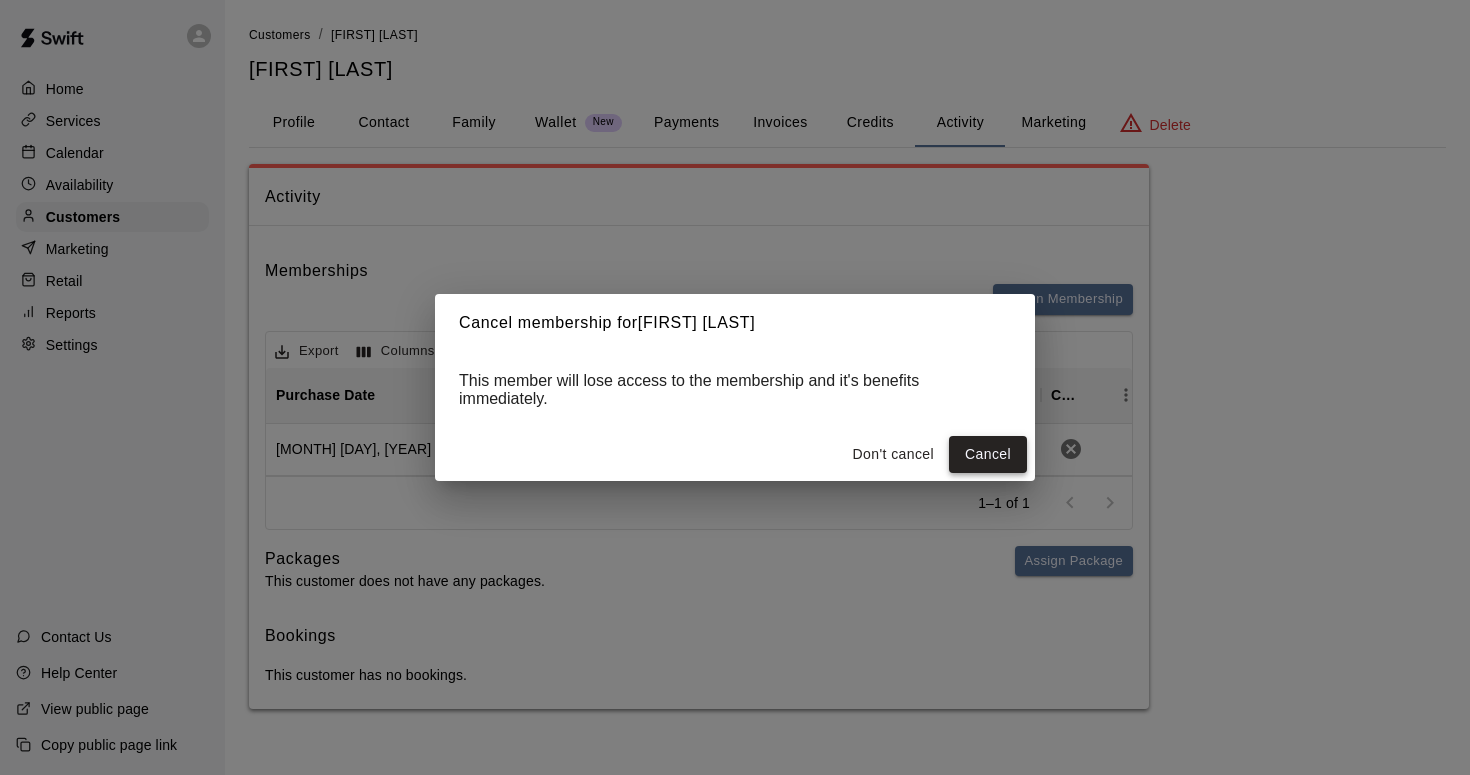 click on "Cancel" at bounding box center [988, 454] 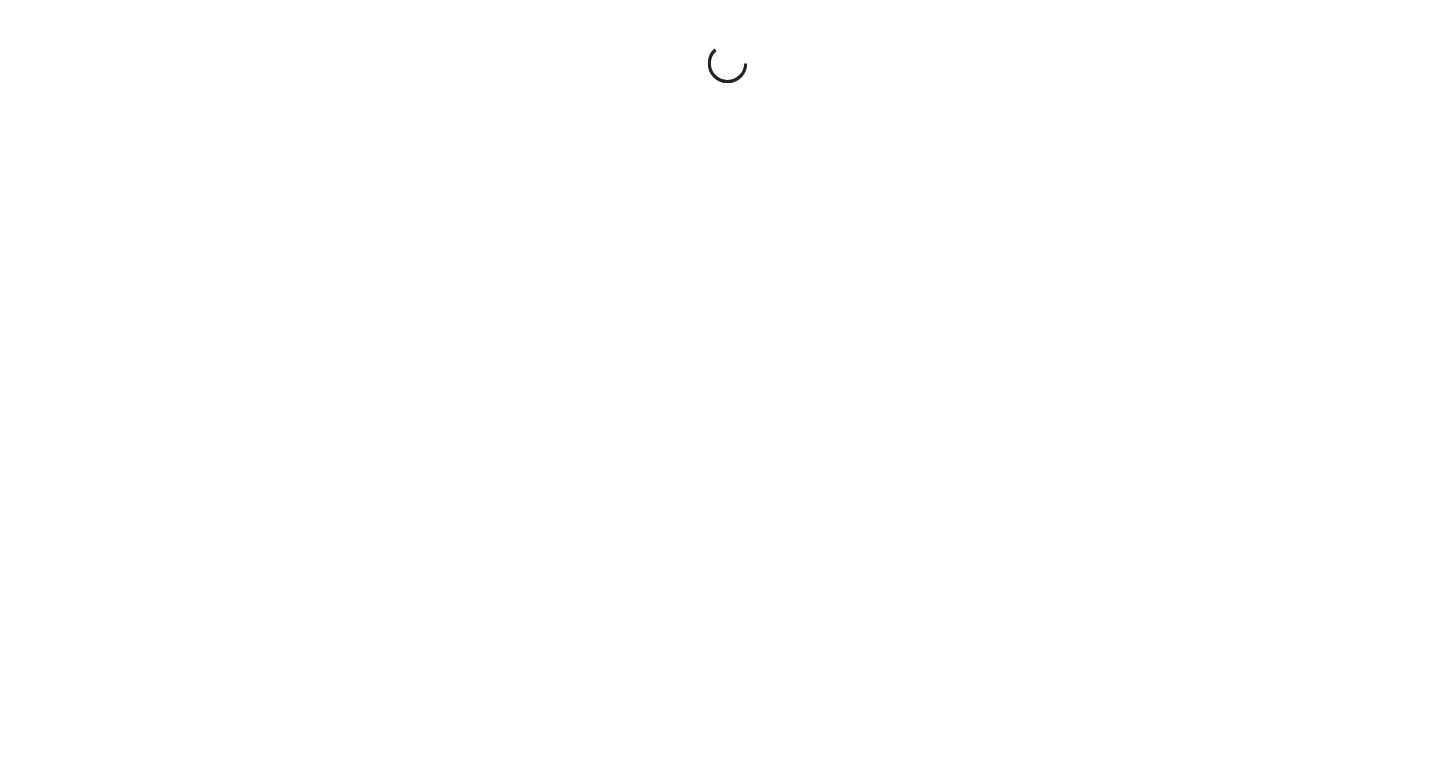 scroll, scrollTop: 0, scrollLeft: 0, axis: both 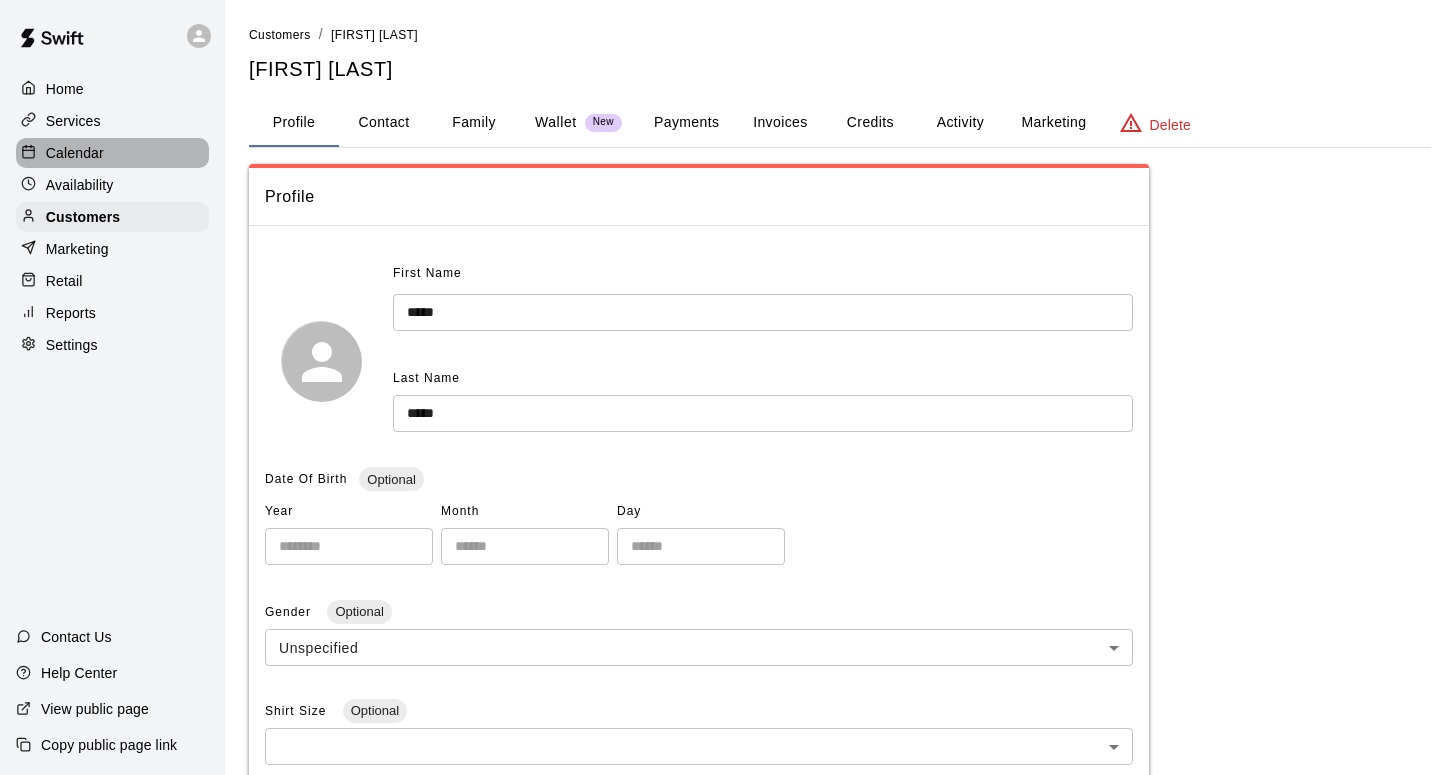click on "Calendar" at bounding box center (75, 153) 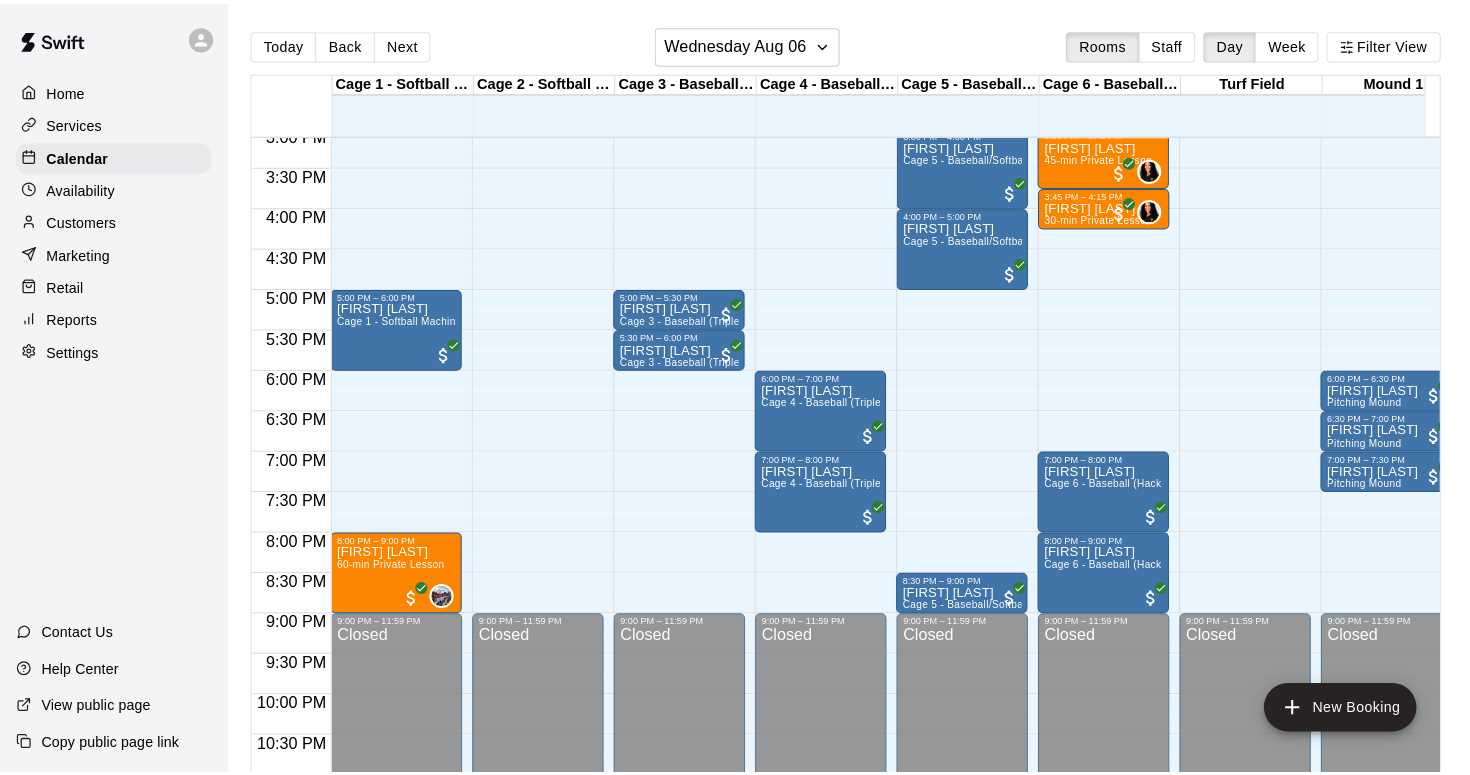 scroll, scrollTop: 1212, scrollLeft: 0, axis: vertical 